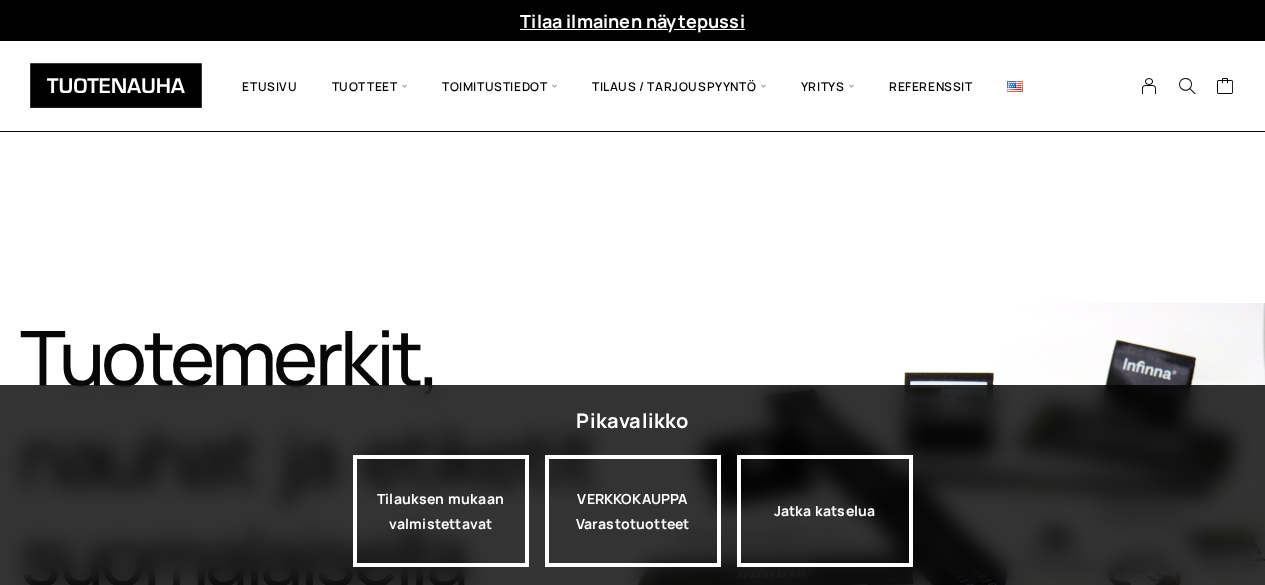 scroll, scrollTop: 0, scrollLeft: 0, axis: both 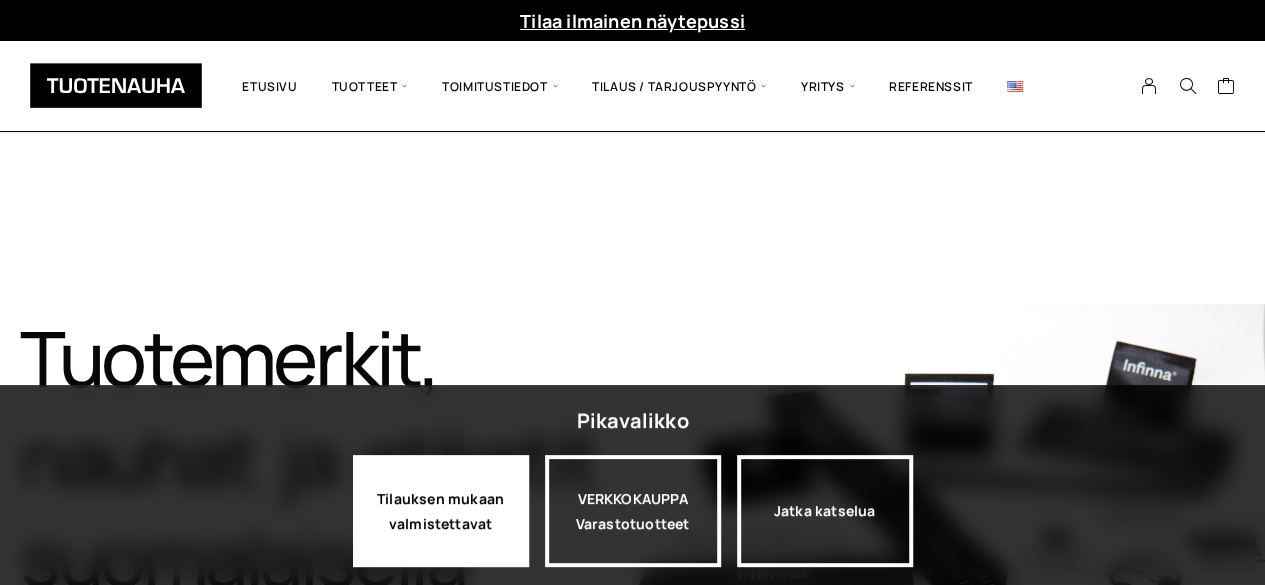 click on "Tilauksen mukaan valmistettavat" at bounding box center [441, 511] 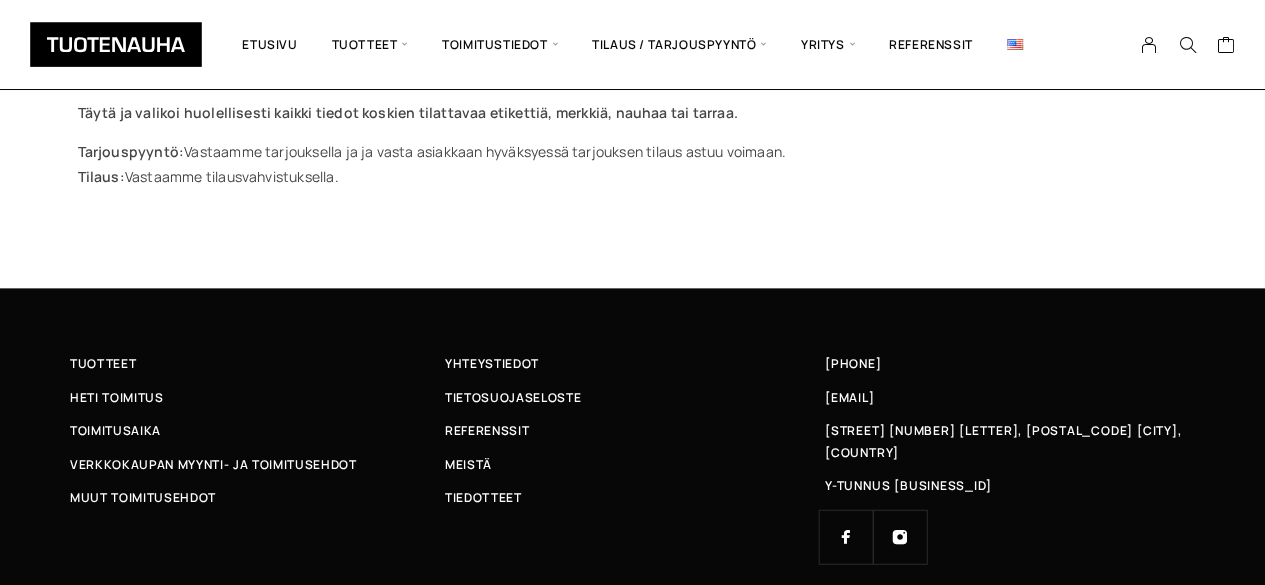 scroll, scrollTop: 0, scrollLeft: 0, axis: both 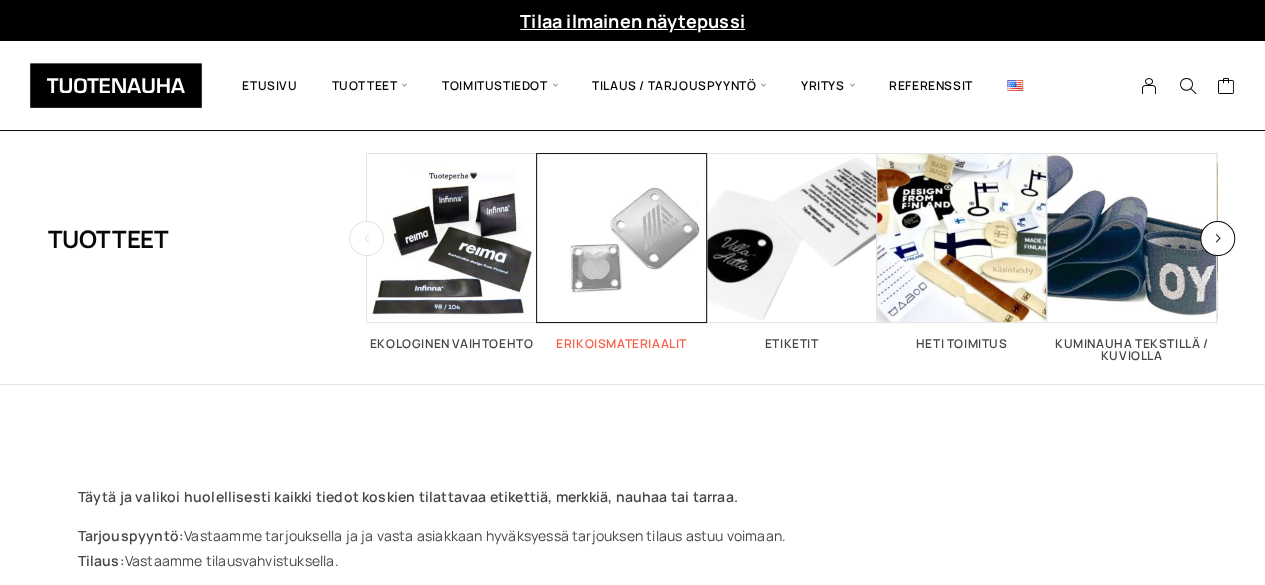 click at bounding box center (622, 238) 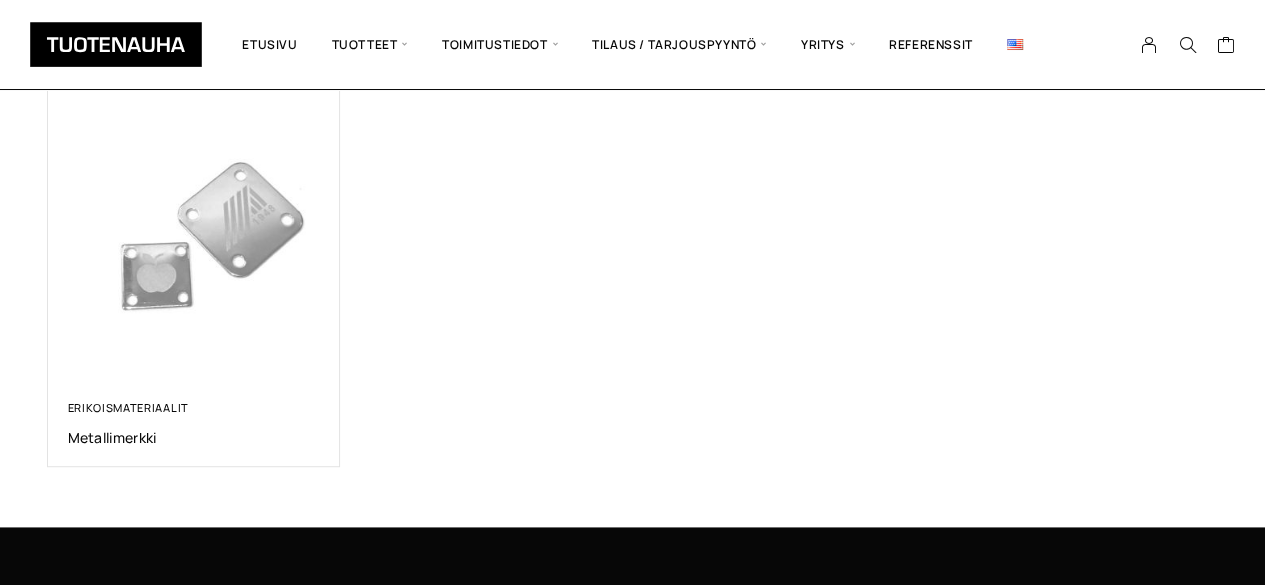 scroll, scrollTop: 370, scrollLeft: 0, axis: vertical 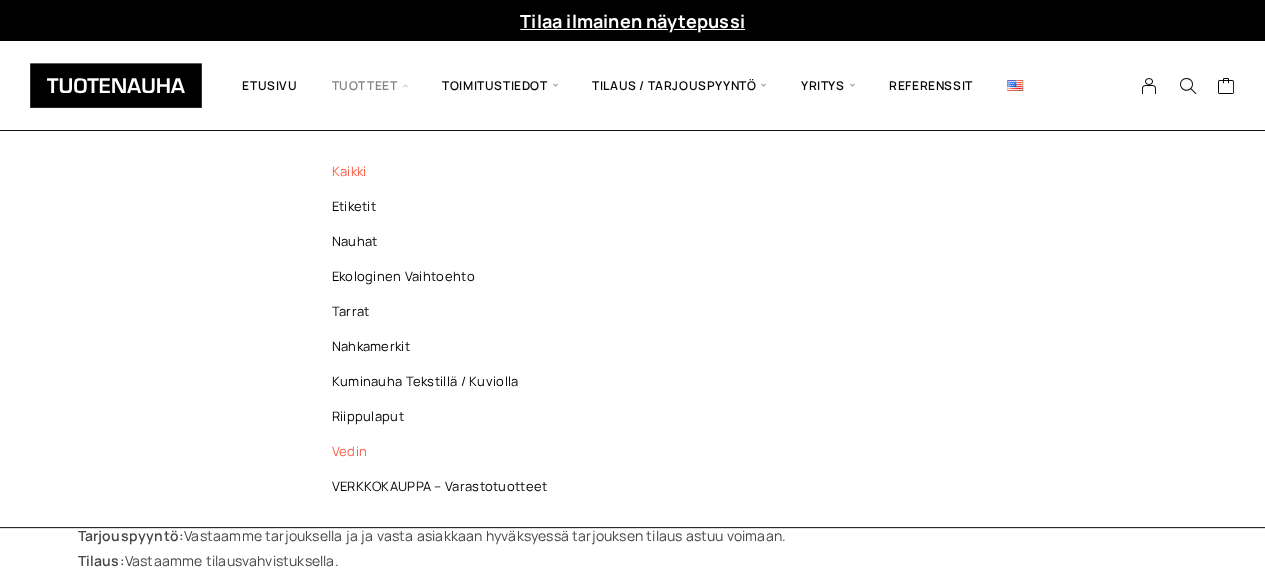 click on "Vedin" at bounding box center (445, 451) 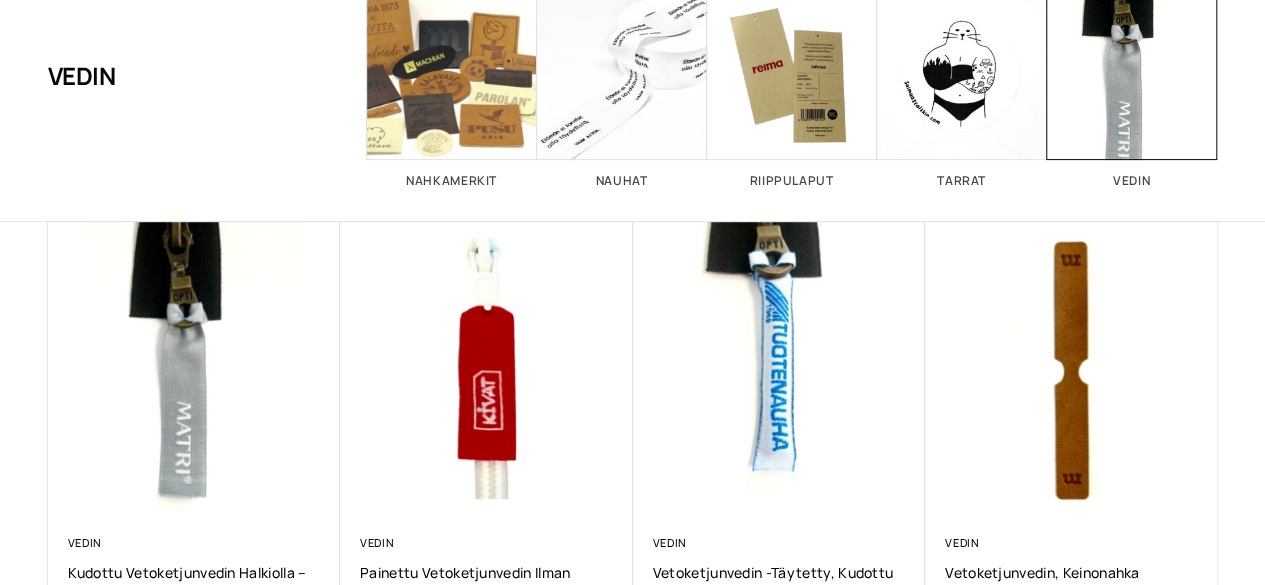 scroll, scrollTop: 0, scrollLeft: 0, axis: both 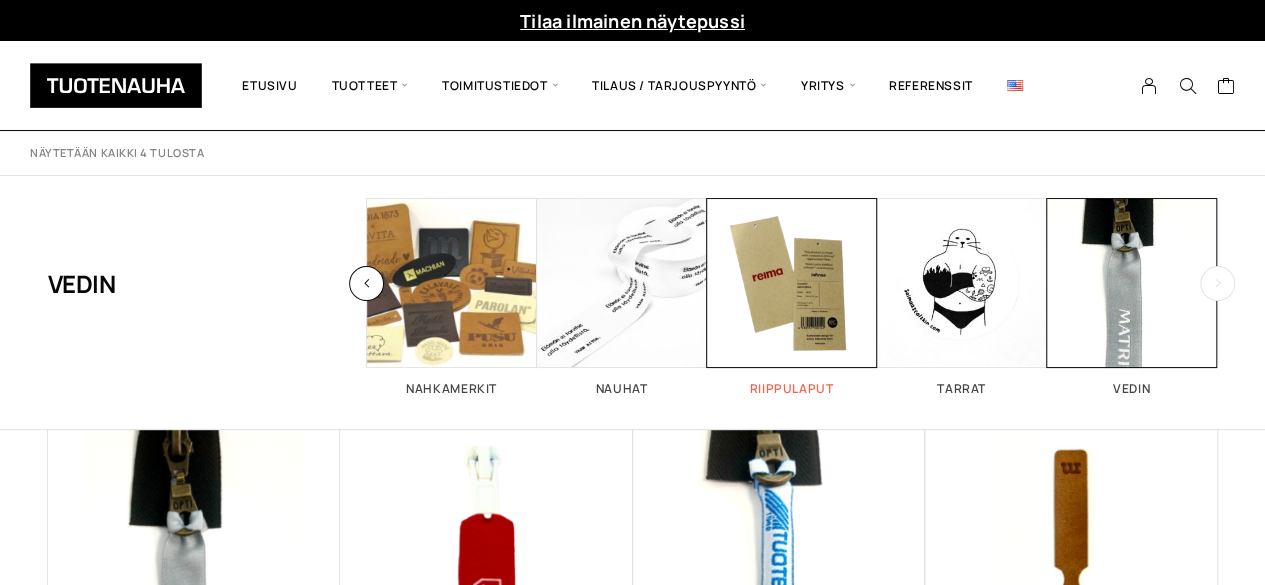 click at bounding box center (792, 283) 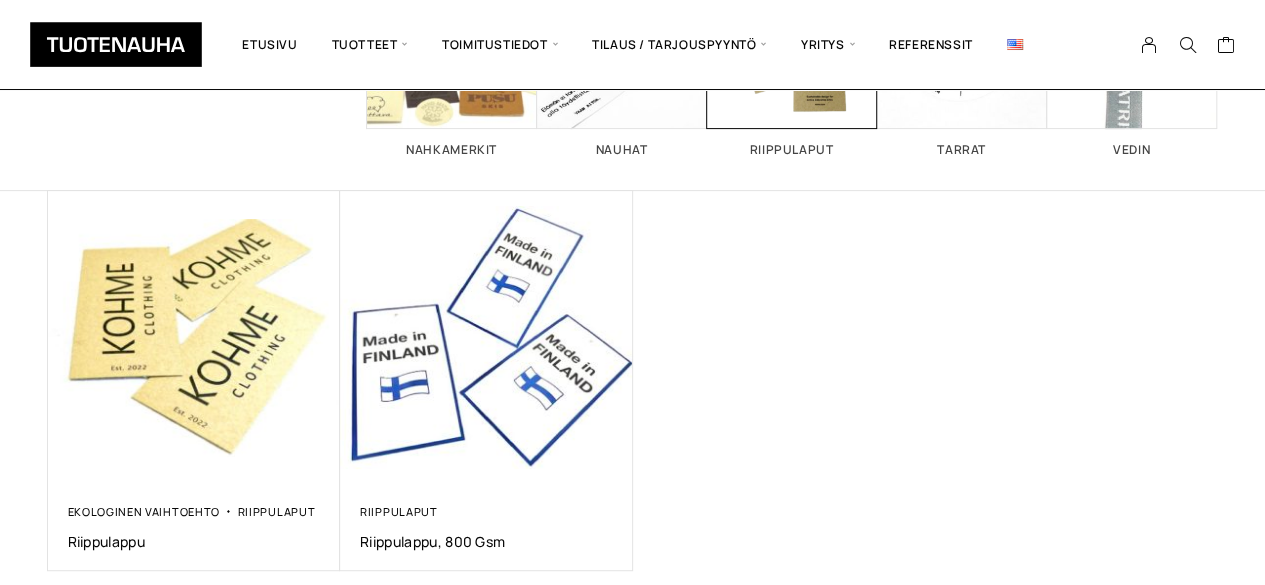 scroll, scrollTop: 237, scrollLeft: 0, axis: vertical 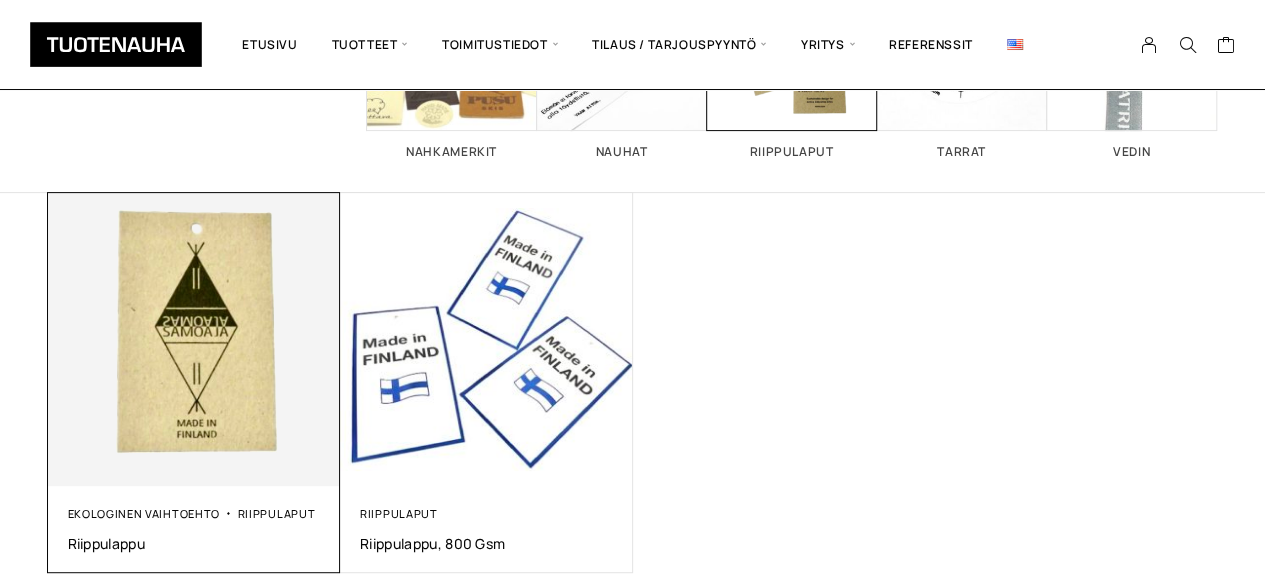 click at bounding box center (193, 339) 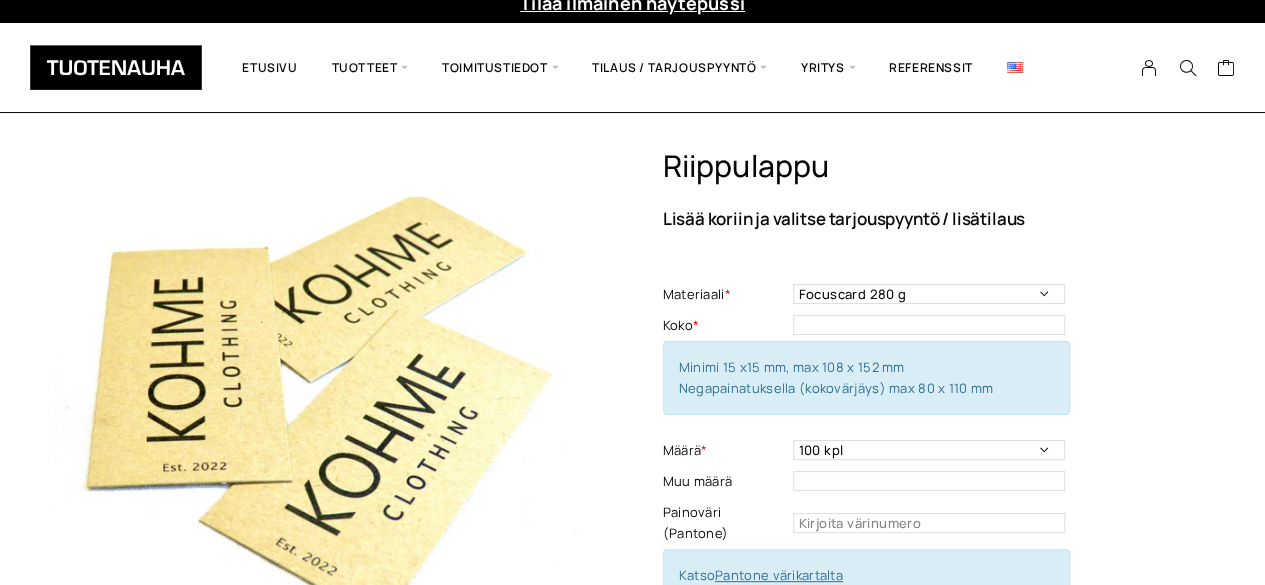 scroll, scrollTop: 0, scrollLeft: 0, axis: both 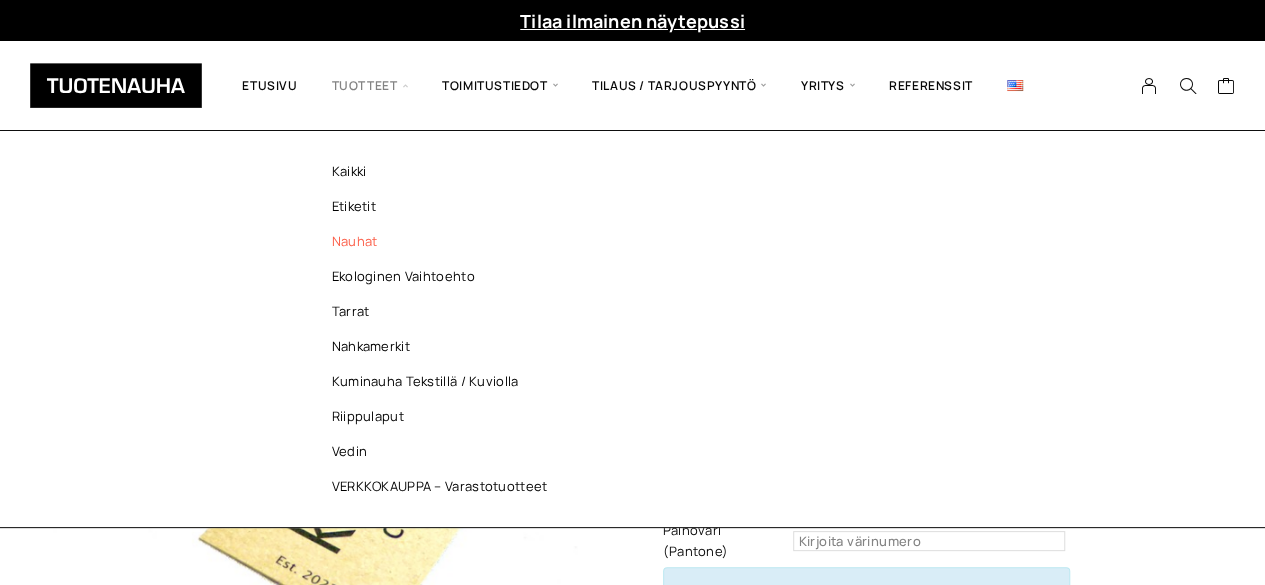 click on "Nauhat" at bounding box center (445, 241) 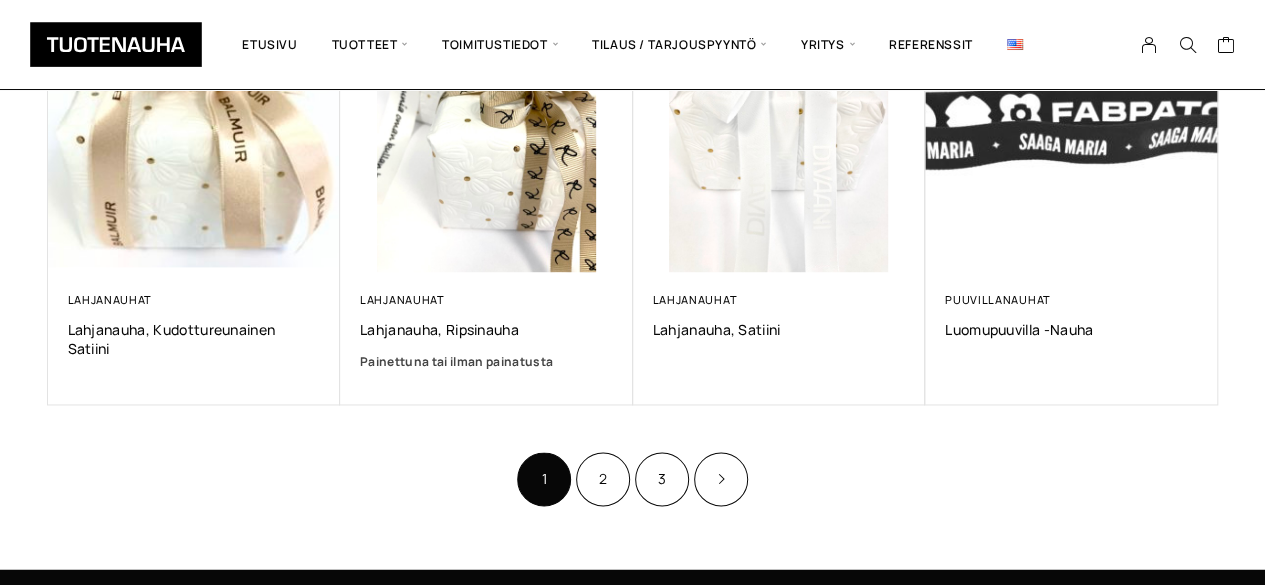scroll, scrollTop: 1450, scrollLeft: 0, axis: vertical 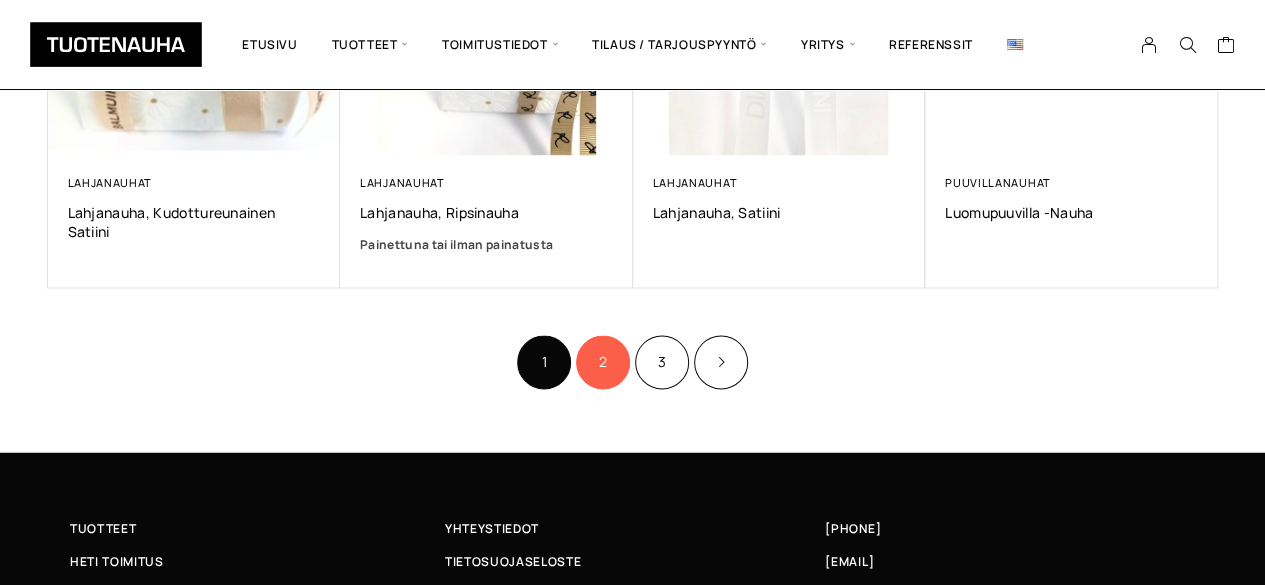 click on "2" at bounding box center (603, 362) 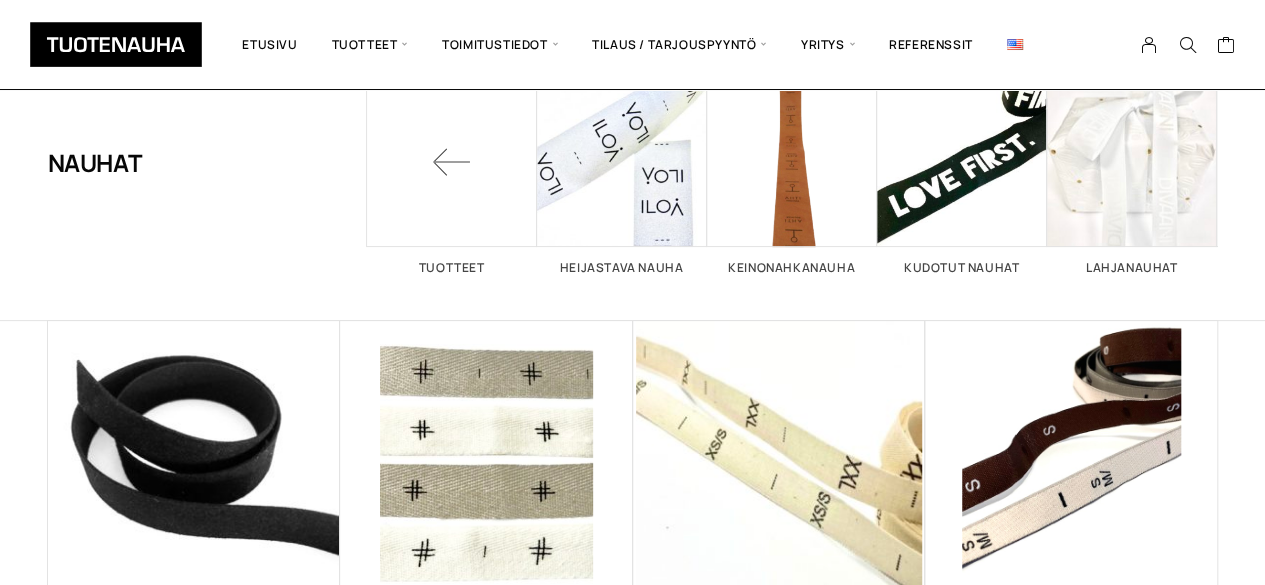 scroll, scrollTop: 122, scrollLeft: 0, axis: vertical 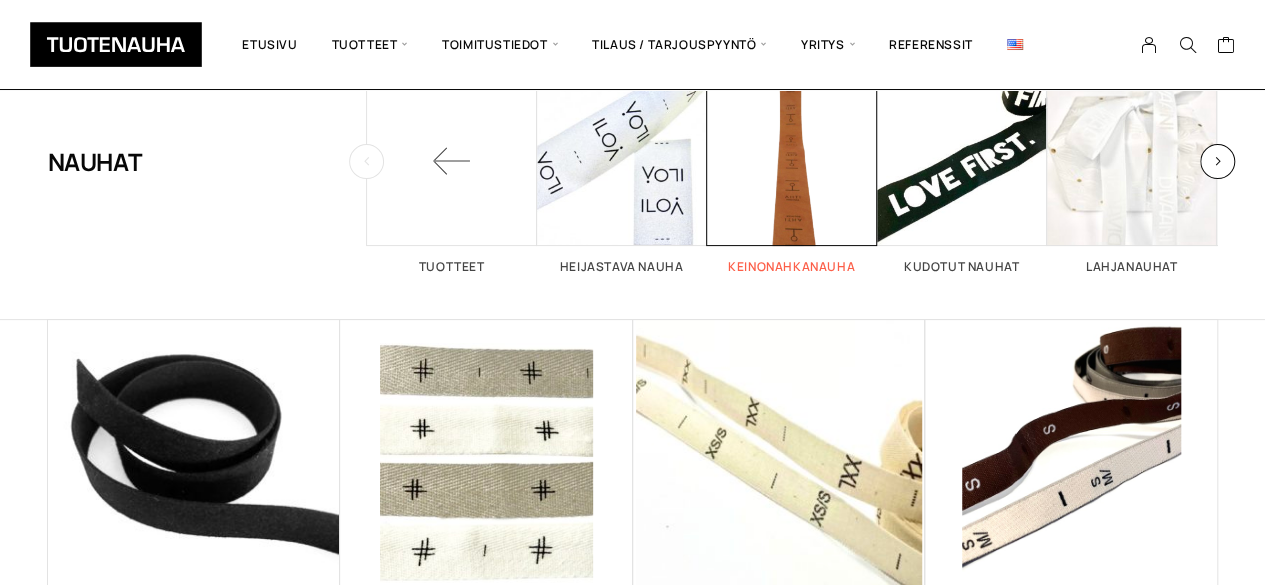 click at bounding box center (792, 161) 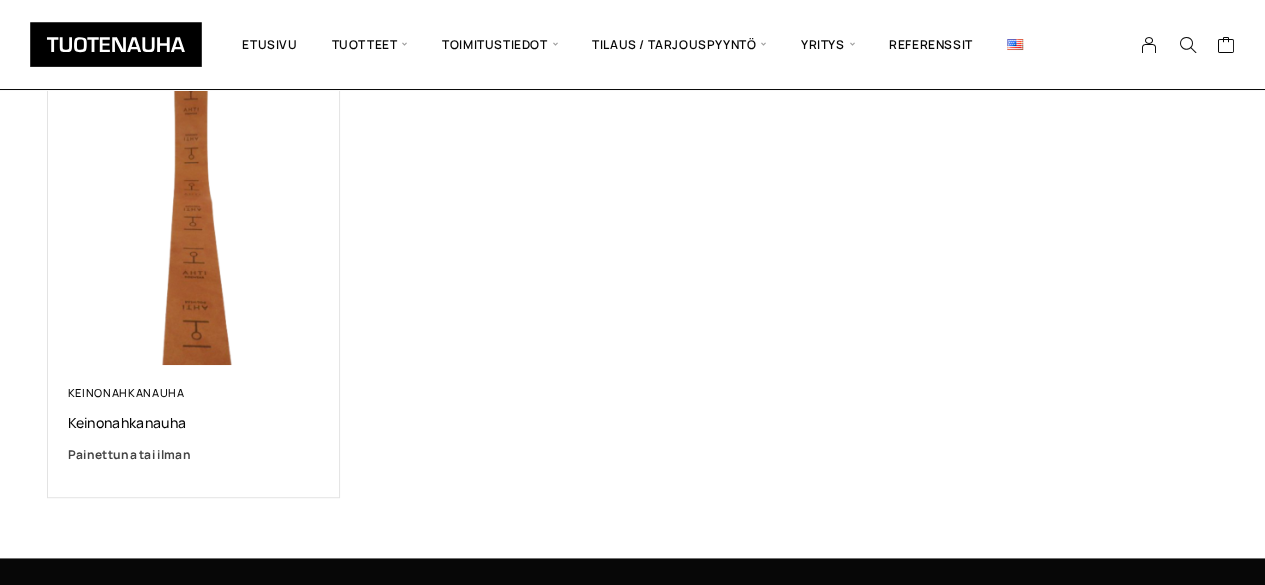 scroll, scrollTop: 385, scrollLeft: 0, axis: vertical 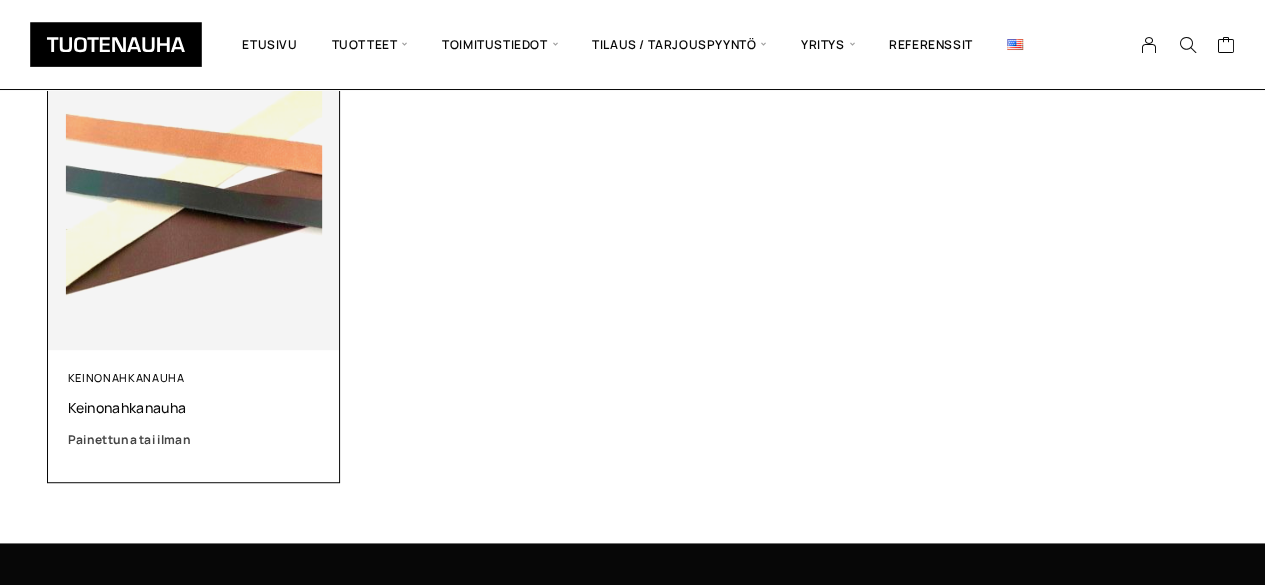 click at bounding box center (193, 203) 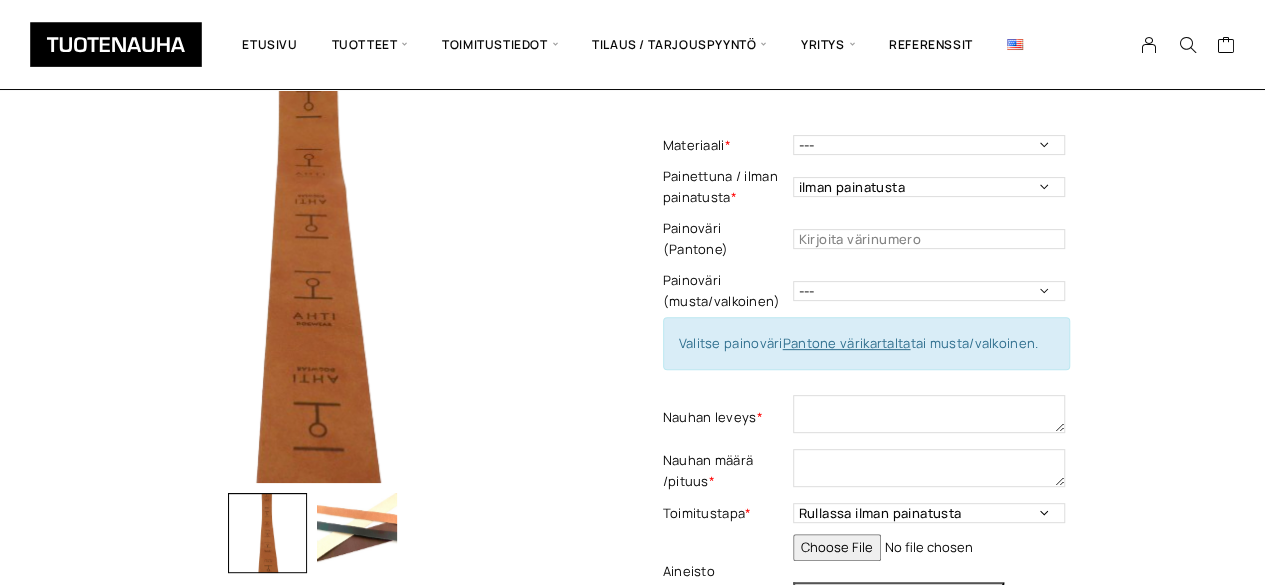 scroll, scrollTop: 215, scrollLeft: 0, axis: vertical 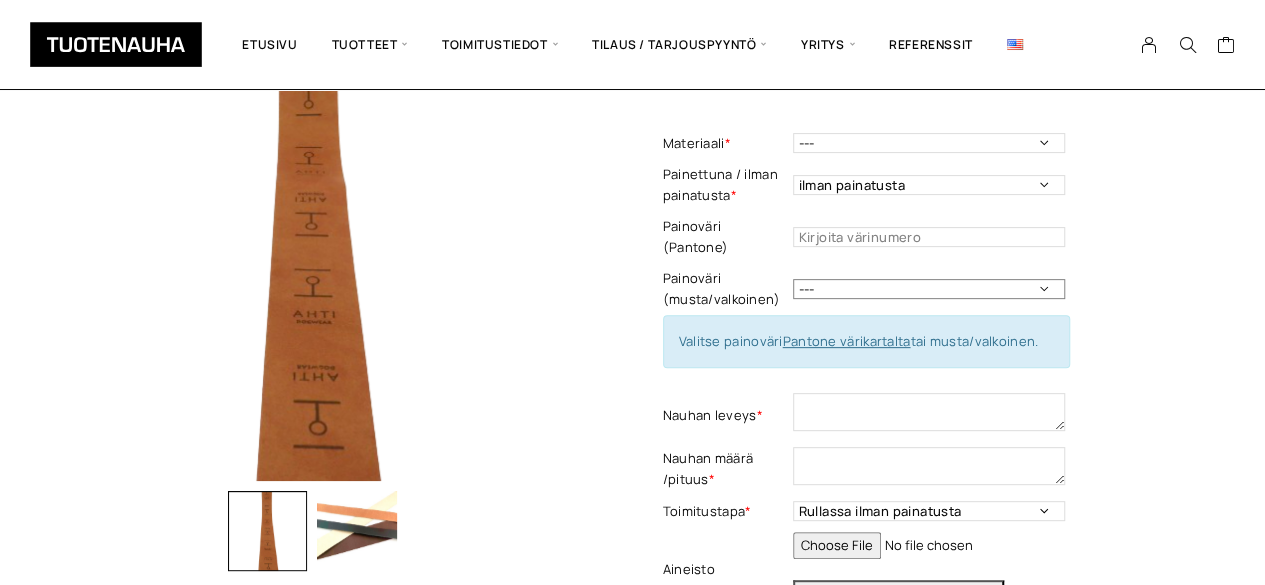 click on "--- Musta Valkoinen" at bounding box center (929, 289) 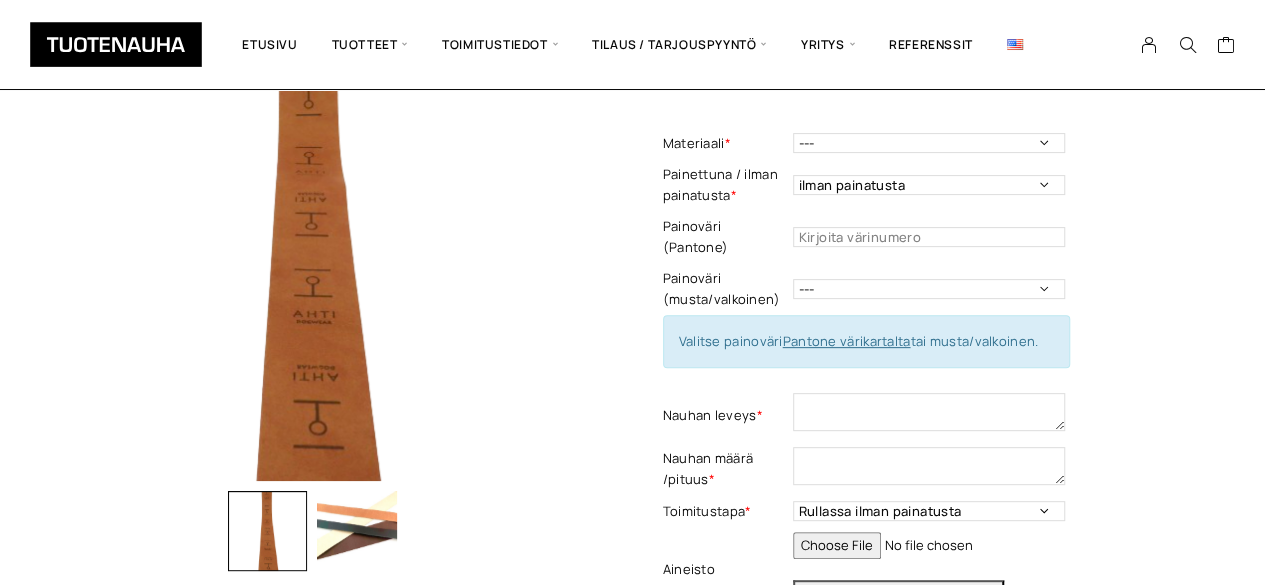 click on "Keinonahkanauha Lisää koriin ja valitse tarjouspyyntö / lisätilaus
Painettuna tai ilman
Materiaali  * --- 0,6 mm vaalea beige 0,6 mm keskiruskea 0,6 mm tummaruskea 0,6 mm musta Painettuna / ilman painatusta  * ilman painatusta Painettuna : polttopainatus Painettuna: väripainatus /1 väri Painoväri (Pantone) Painoväri - Pakollinen tieto Painoväri (musta/valkoinen) --- Musta Valkoinen Valitse painoväri  Pantone värikartalta   tai musta/valkoinen. Nauhan leveys  * Nauhan määrä /pituus  * Toimitustapa  * Rullassa ilman painatusta Rullassa painettuna leikkuumerkein Rullassa painettuna ilman leikkuumerkkejä Leikattuna ilmoitettuun mittaan Toimitustapa - Pakollinen tieto Aineisto This field can't be Empty Avaa etiketin suunnittelutyökalu Viesti This field can't be Empty
Keinonahkanauha määrä
1" at bounding box center [632, 517] 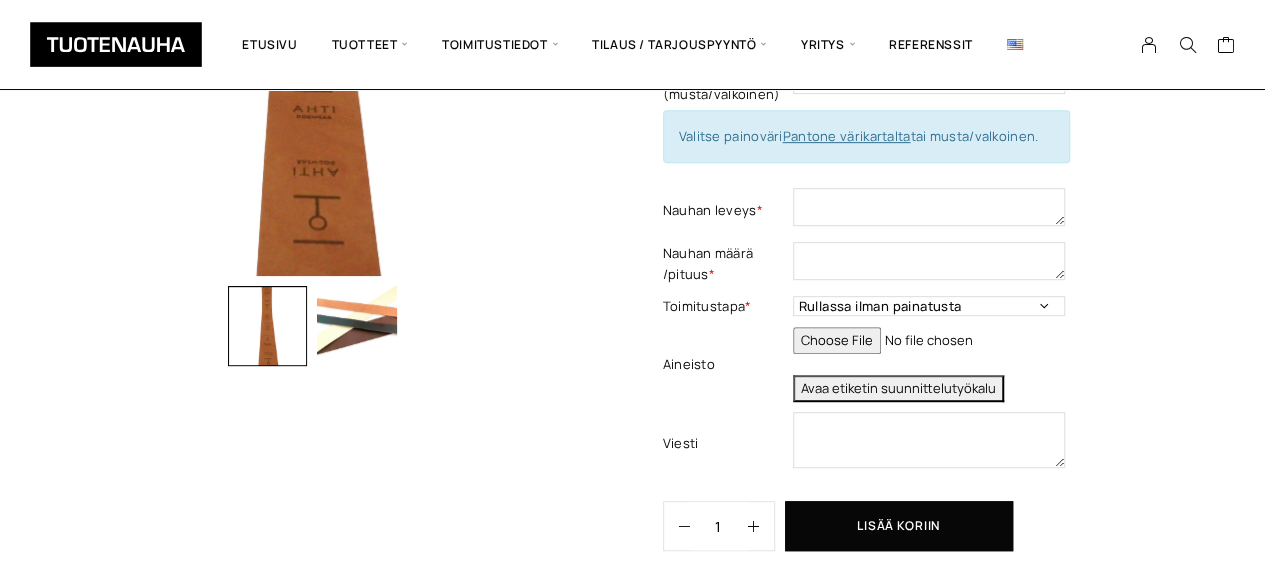 scroll, scrollTop: 419, scrollLeft: 0, axis: vertical 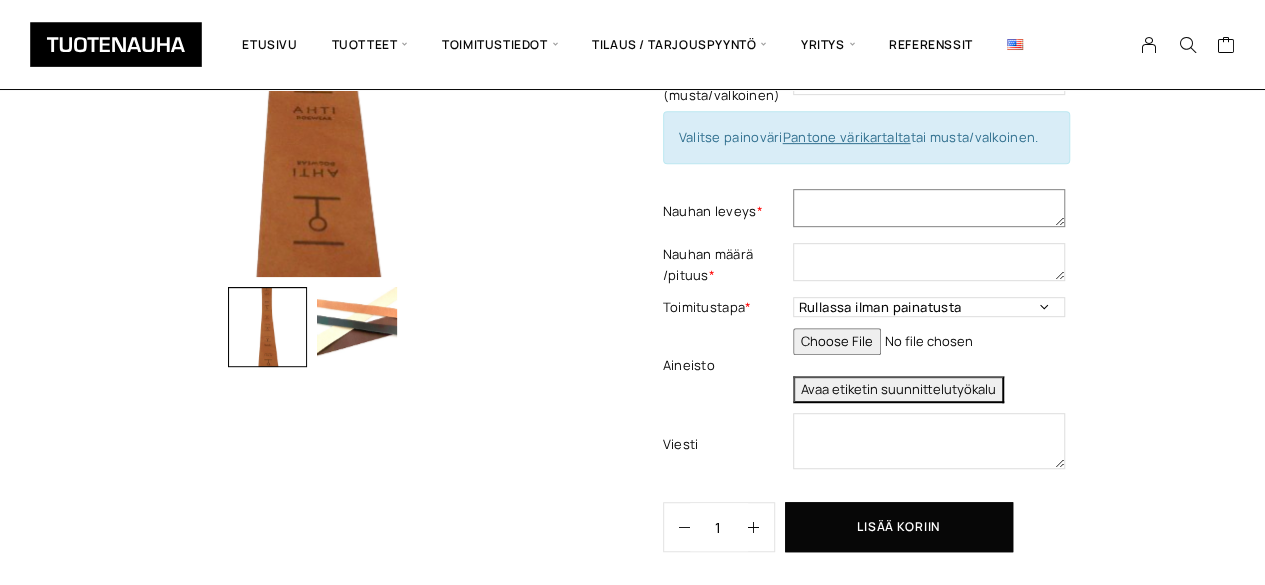 click at bounding box center (929, 208) 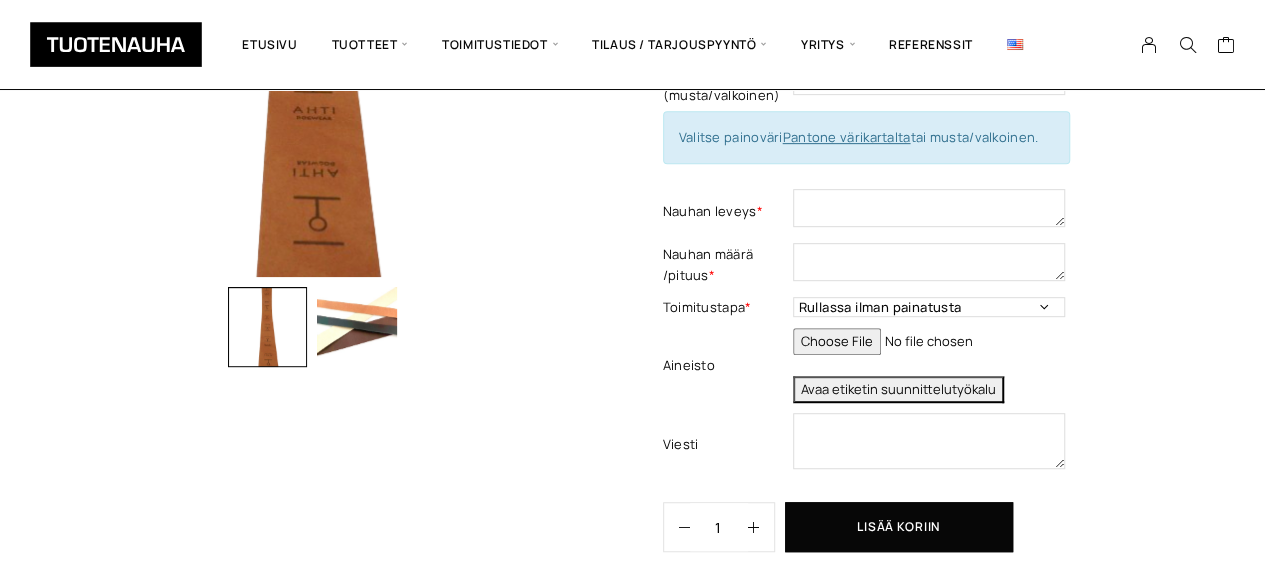 click on "Keinonahkanauha Lisää koriin ja valitse tarjouspyyntö / lisätilaus
Painettuna tai ilman
Materiaali  * --- 0,6 mm vaalea beige 0,6 mm keskiruskea 0,6 mm tummaruskea 0,6 mm musta Painettuna / ilman painatusta  * ilman painatusta Painettuna : polttopainatus Painettuna: väripainatus /1 väri Painoväri (Pantone) Painoväri - Pakollinen tieto Painoväri (musta/valkoinen) --- Musta Valkoinen Valitse painoväri  Pantone värikartalta   tai musta/valkoinen. Nauhan leveys  * Nauhan määrä /pituus  * Toimitustapa  * Rullassa ilman painatusta Rullassa painettuna leikkuumerkein Rullassa painettuna ilman leikkuumerkkejä Leikattuna ilmoitettuun mittaan Toimitustapa - Pakollinen tieto Aineisto This field can't be Empty Avaa etiketin suunnittelutyökalu Viesti This field can't be Empty
Keinonahkanauha määrä
1
Lisää koriin
Osasto:  Keinonahkanauha
Avainsana tuotteelle  keinonahkanauha" at bounding box center [940, 180] 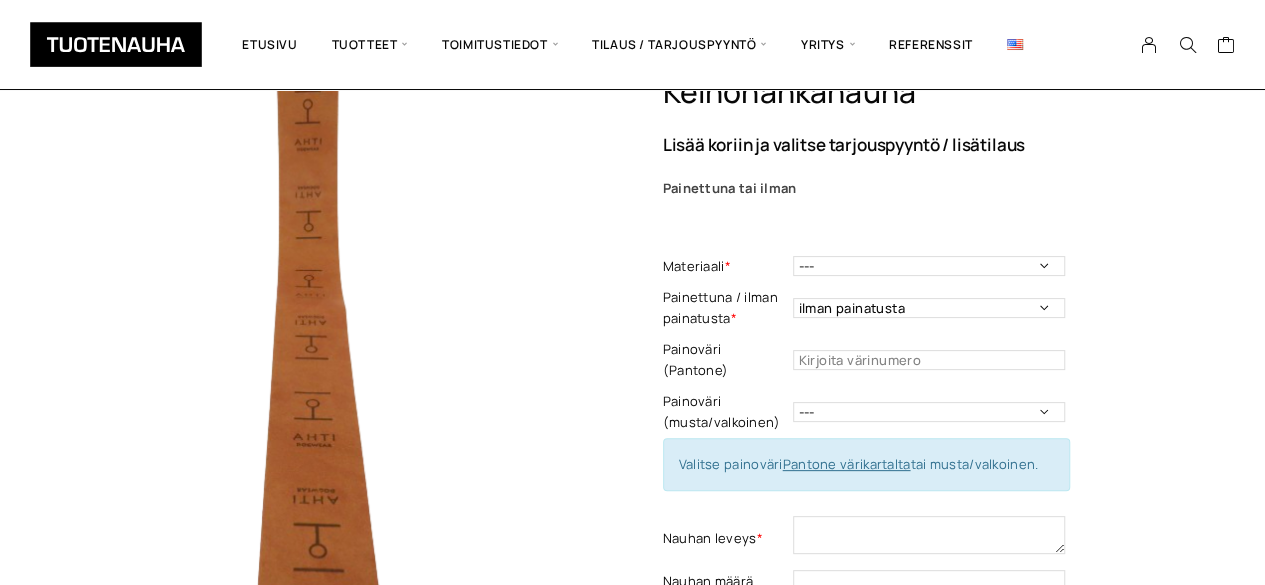 scroll, scrollTop: 0, scrollLeft: 0, axis: both 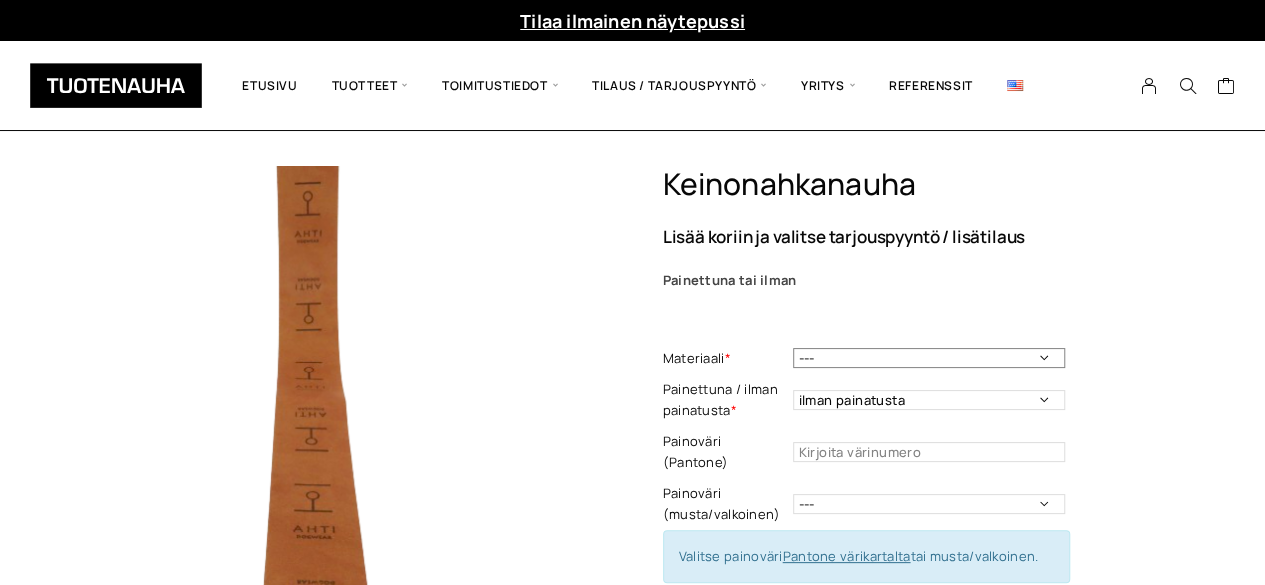 click on "--- 0,6 mm vaalea beige 0,6 mm keskiruskea 0,6 mm tummaruskea 0,6 mm musta" at bounding box center [929, 358] 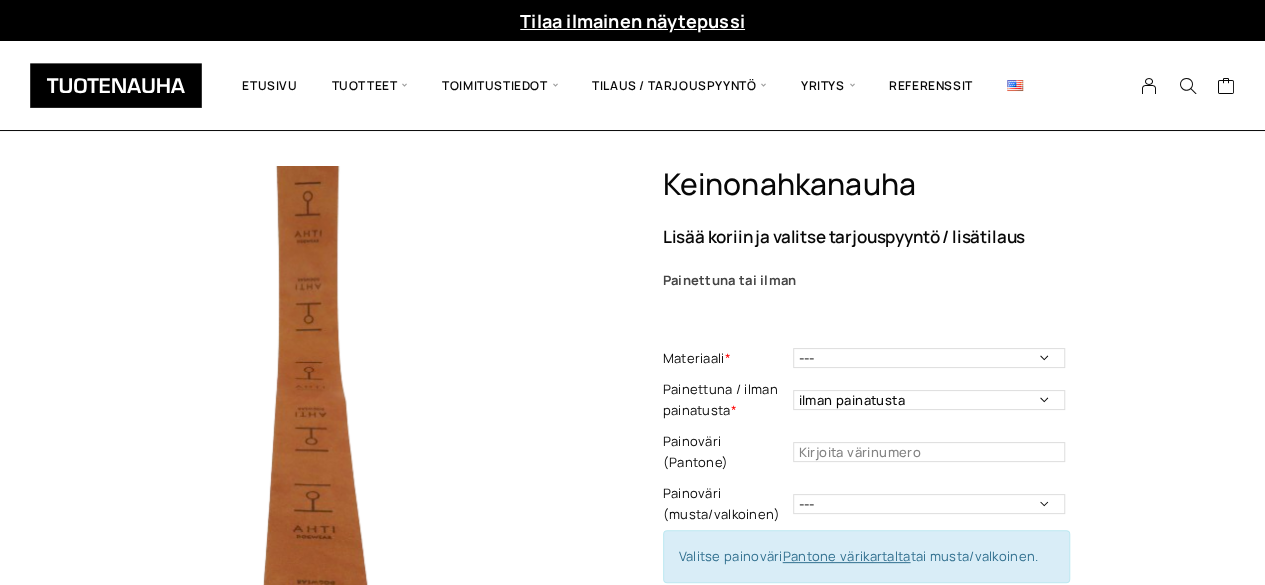 click on "Keinonahkanauha Lisää koriin ja valitse tarjouspyyntö / lisätilaus
Painettuna tai ilman
Materiaali  * --- 0,6 mm vaalea beige 0,6 mm keskiruskea 0,6 mm tummaruskea 0,6 mm musta Painettuna / ilman painatusta  * ilman painatusta Painettuna : polttopainatus Painettuna: väripainatus /1 väri Painoväri (Pantone) Painoväri - Pakollinen tieto Painoväri (musta/valkoinen) --- Musta Valkoinen Valitse painoväri  Pantone värikartalta   tai musta/valkoinen. Nauhan leveys  * Nauhan määrä /pituus  * Toimitustapa  * Rullassa ilman painatusta Rullassa painettuna leikkuumerkein Rullassa painettuna ilman leikkuumerkkejä Leikattuna ilmoitettuun mittaan Toimitustapa - Pakollinen tieto Aineisto This field can't be Empty Avaa etiketin suunnittelutyökalu Viesti This field can't be Empty
Keinonahkanauha määrä
1
Lisää koriin
Osasto:  Keinonahkanauha
Avainsana tuotteelle  keinonahkanauha" at bounding box center [940, 599] 